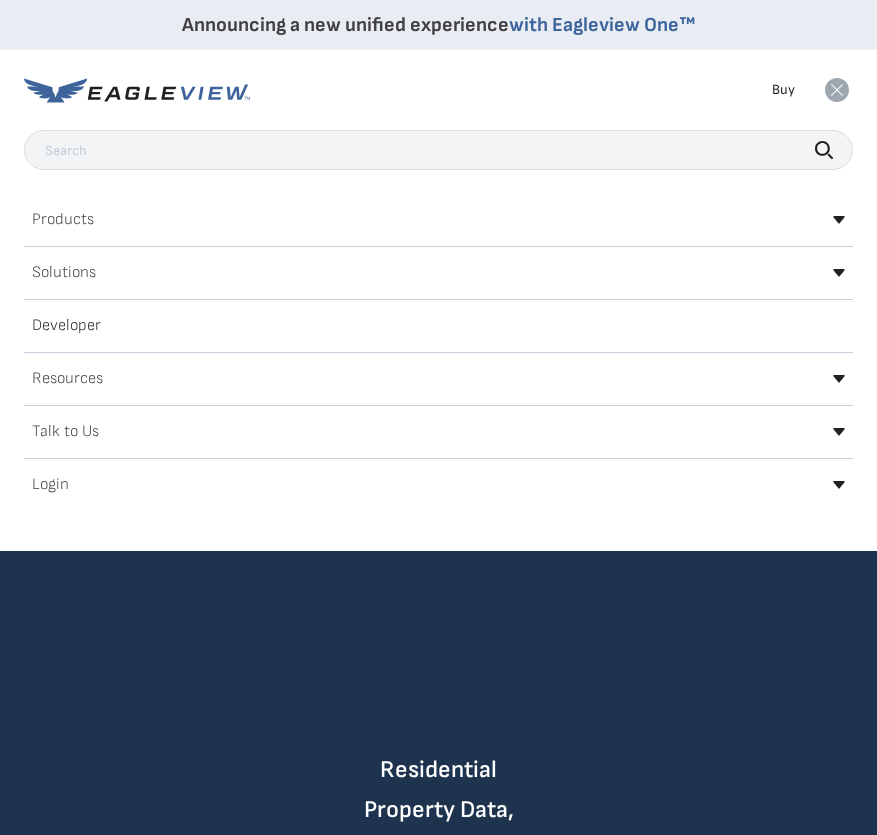scroll, scrollTop: 0, scrollLeft: 0, axis: both 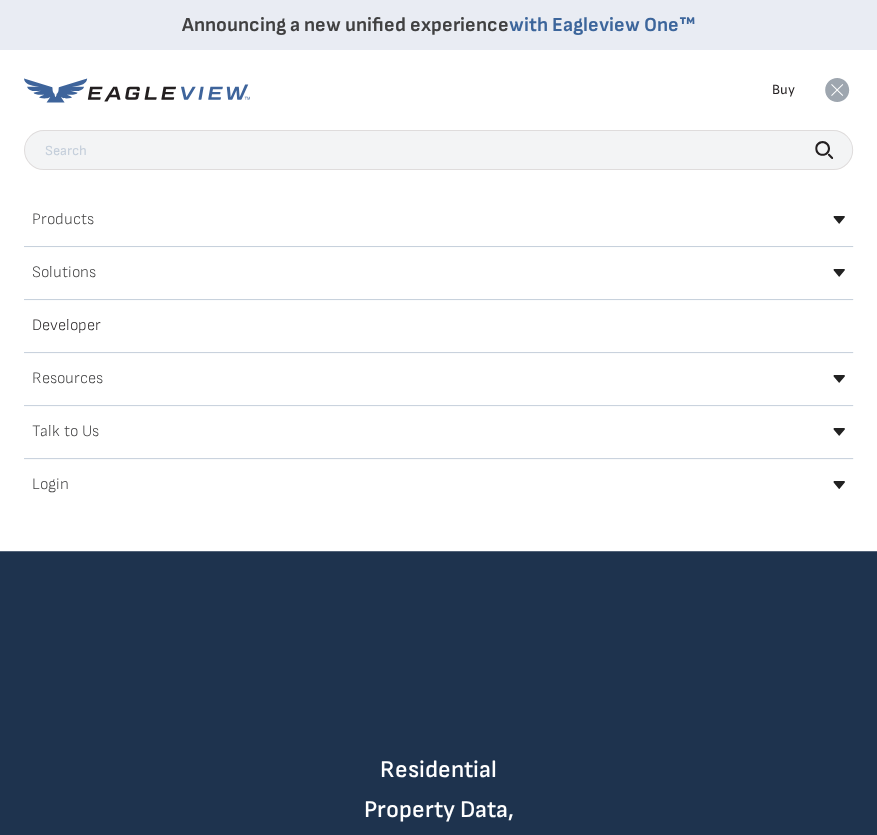 click on "Login" at bounding box center [50, 485] 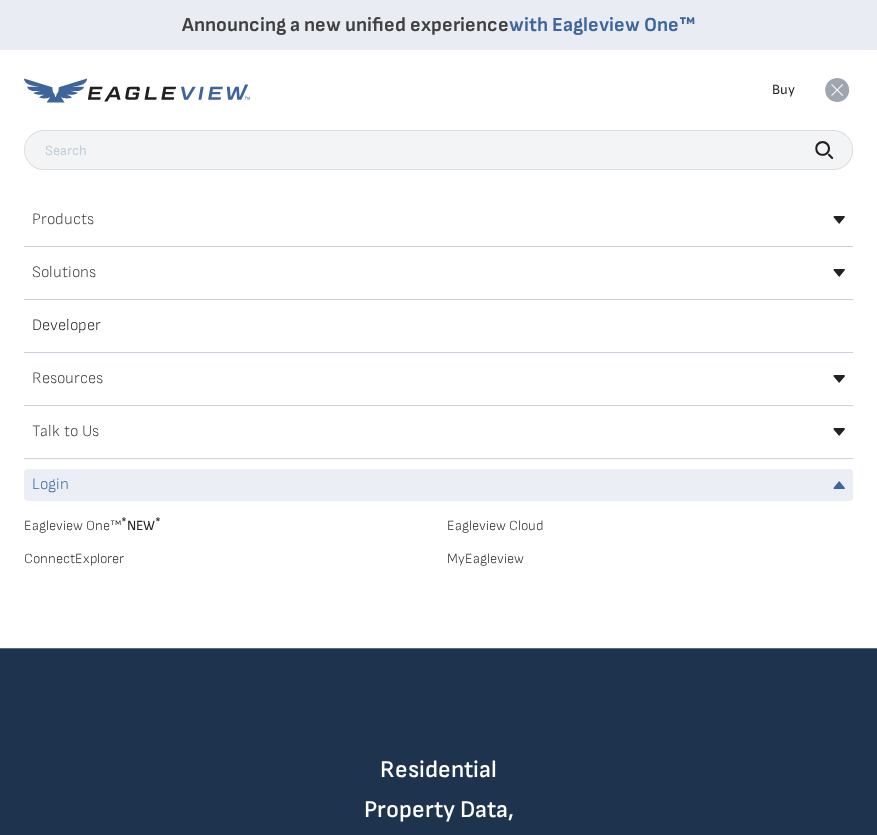 click on "MyEagleview" at bounding box center (650, 559) 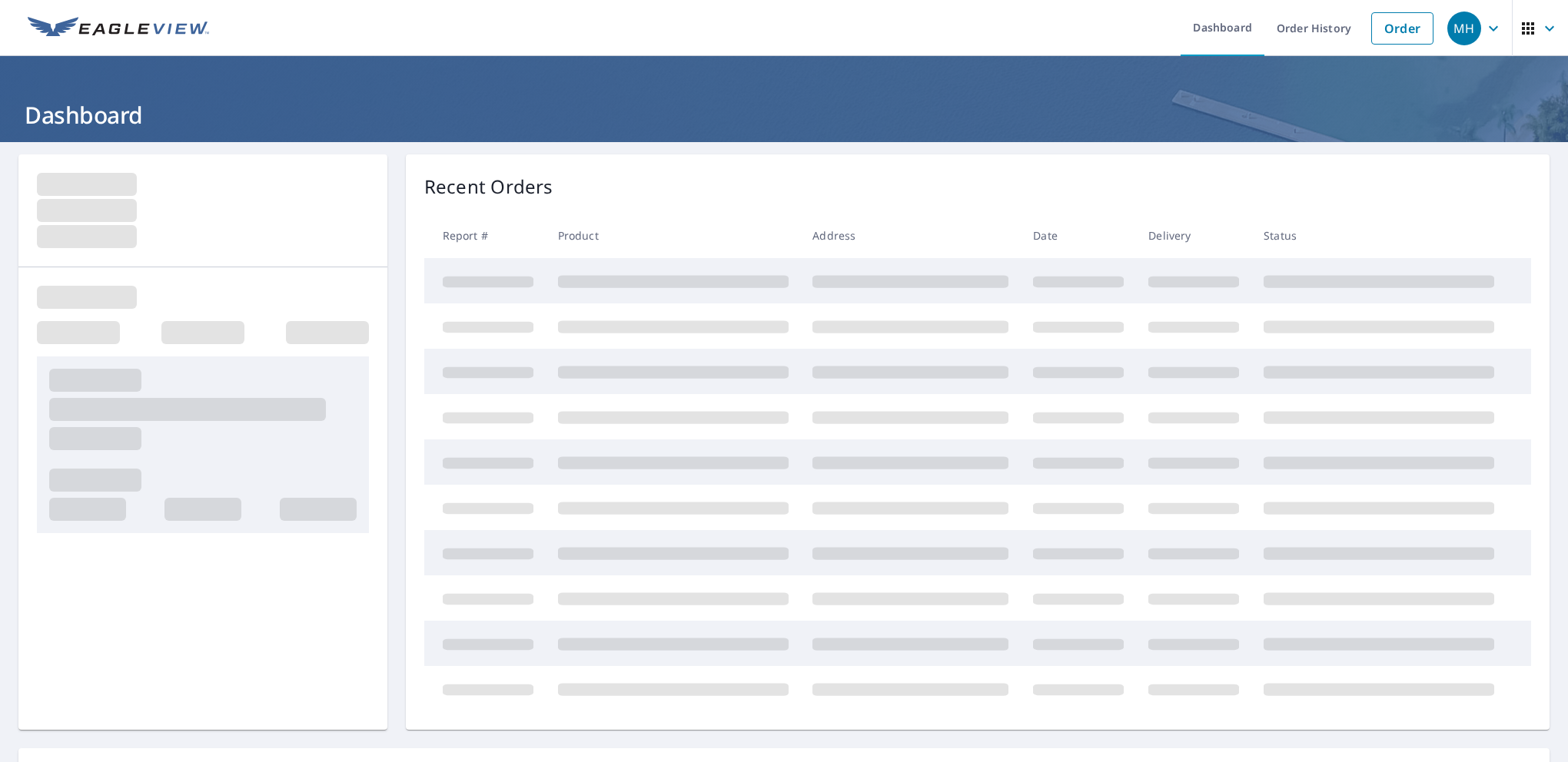 scroll, scrollTop: 0, scrollLeft: 0, axis: both 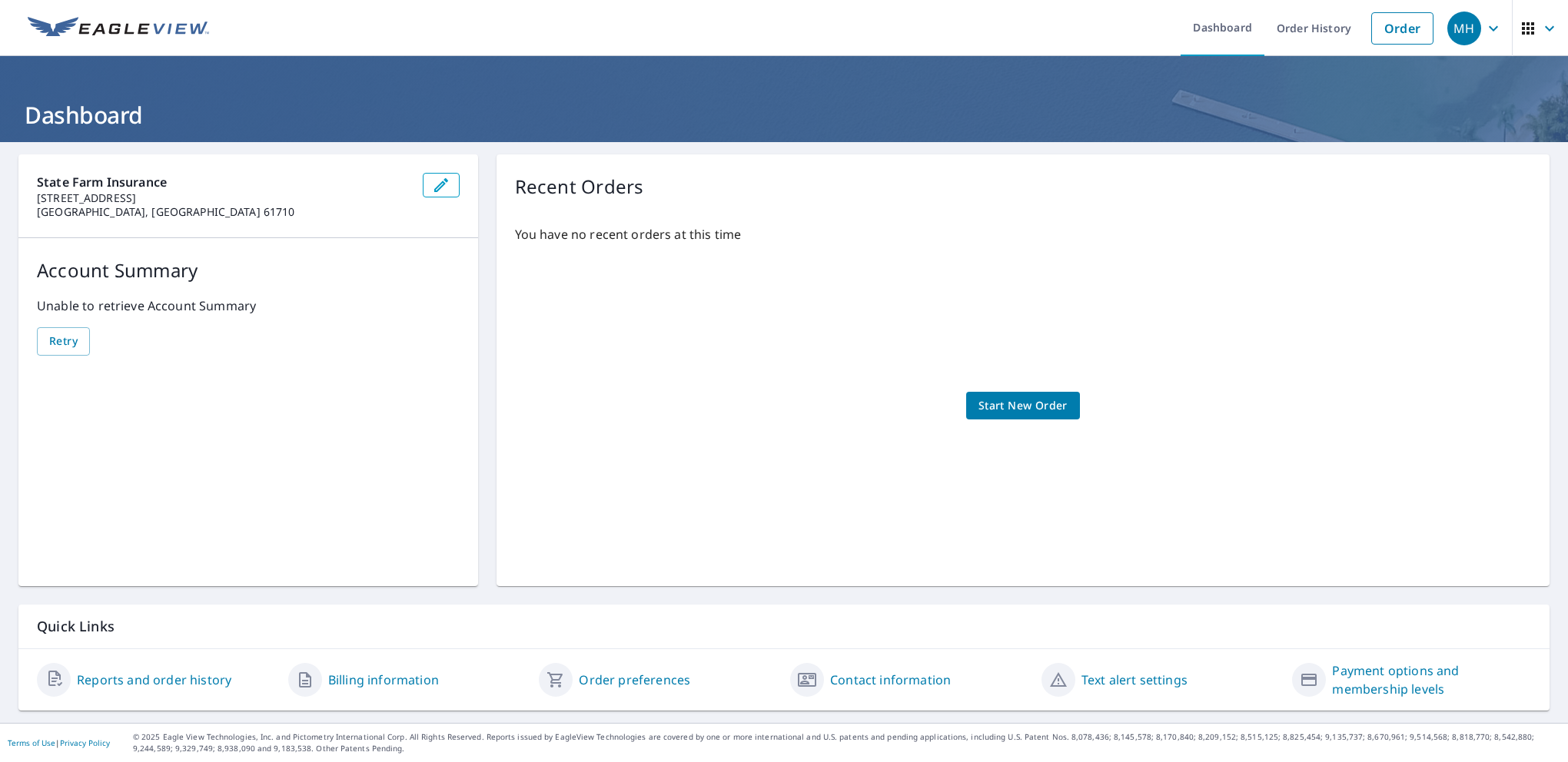 click on "You have no recent orders at this time Start New Order" at bounding box center (1023, 390) 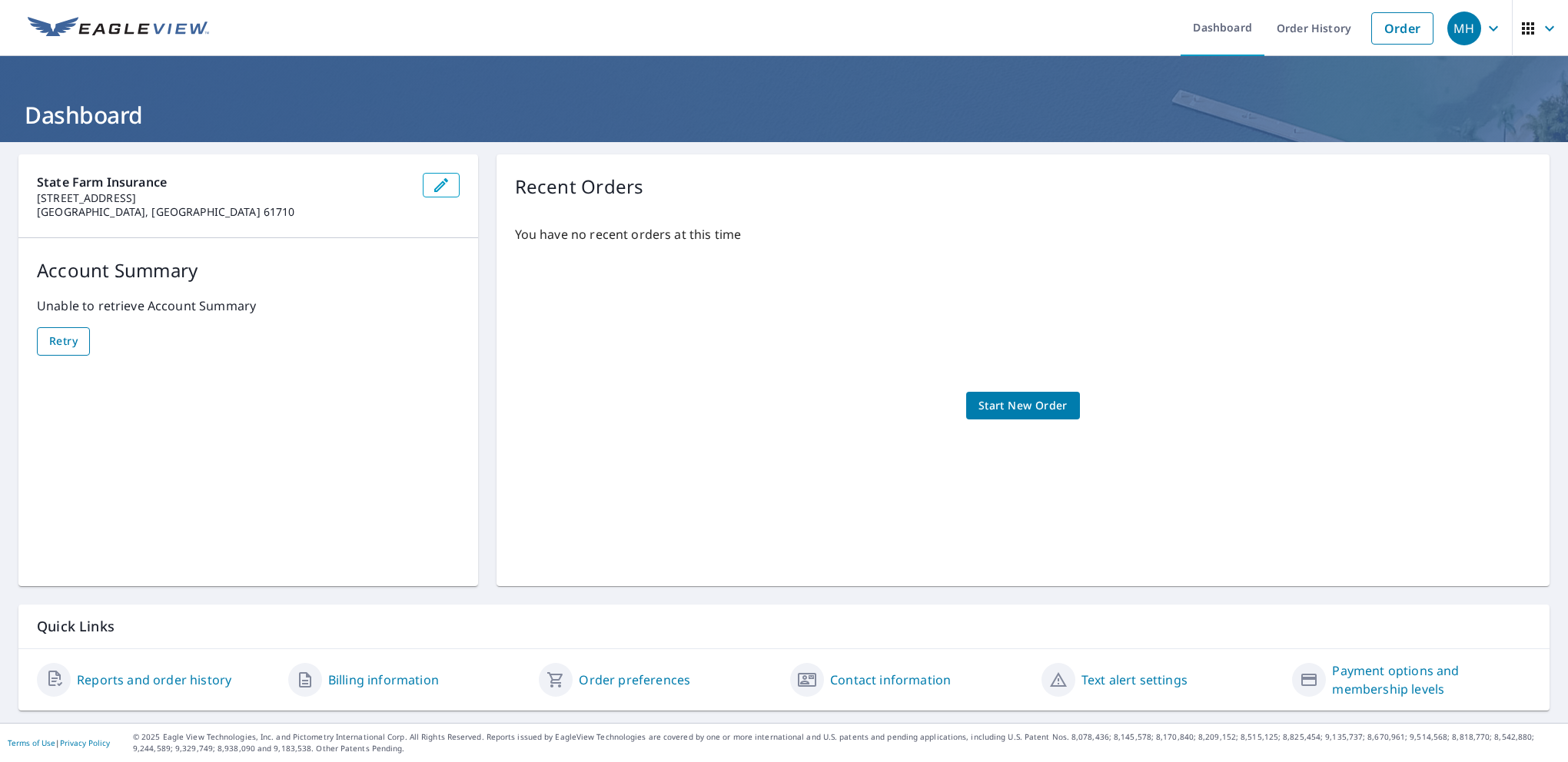 click on "Retry" at bounding box center [63, 341] 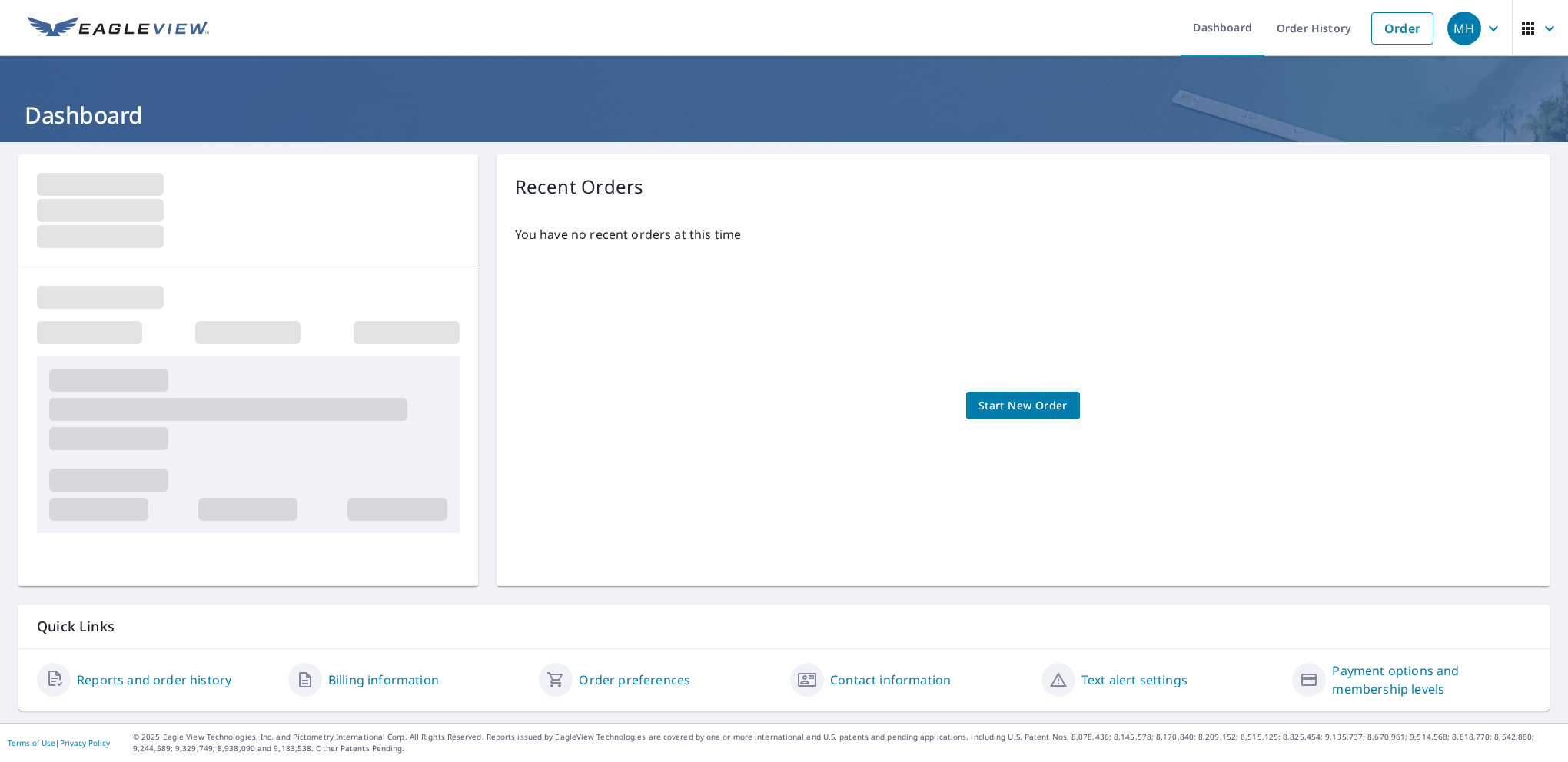 drag, startPoint x: 578, startPoint y: 356, endPoint x: 523, endPoint y: 350, distance: 55.3263 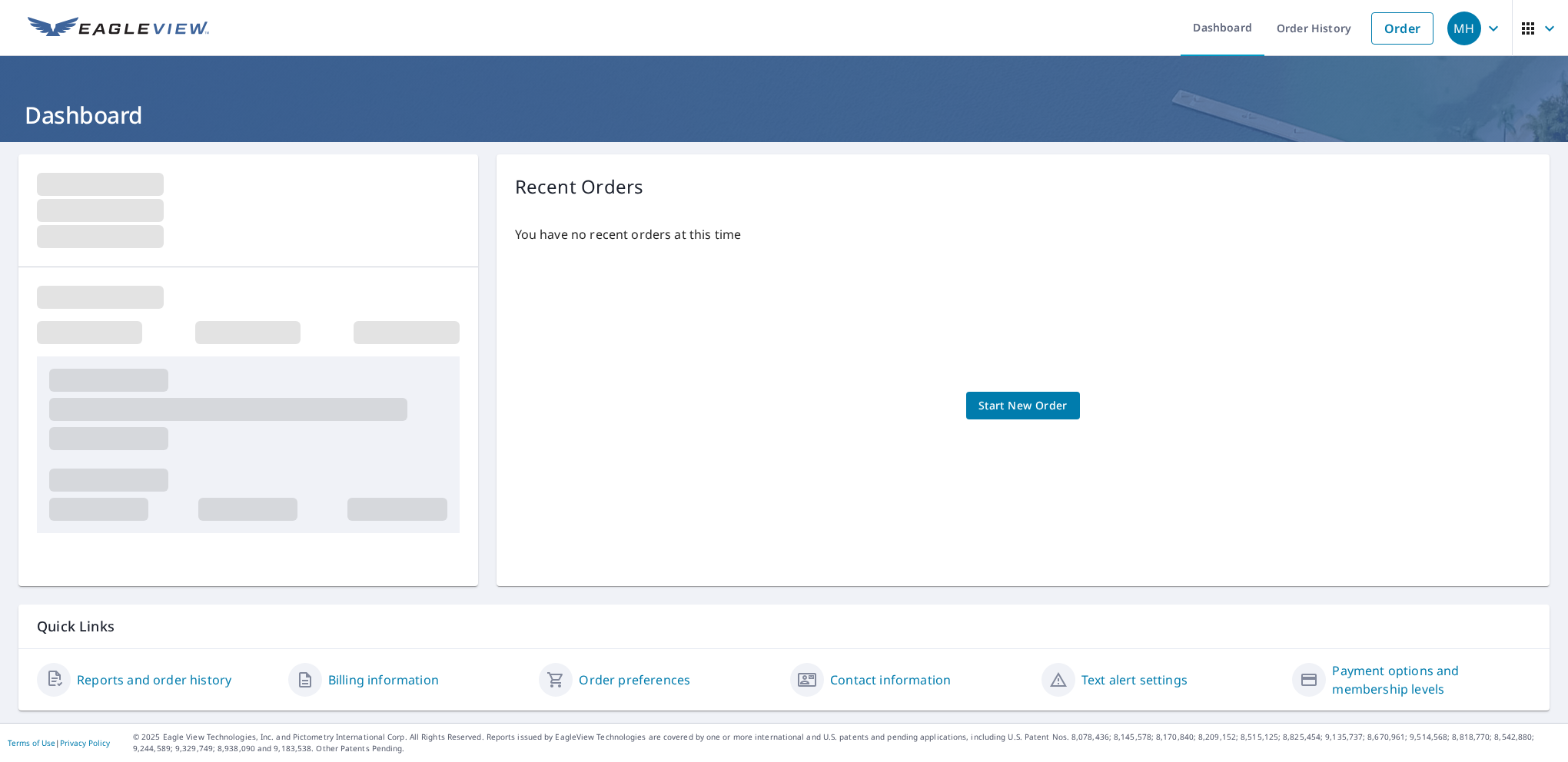 click on "You have no recent orders at this time Start New Order" at bounding box center (1023, 390) 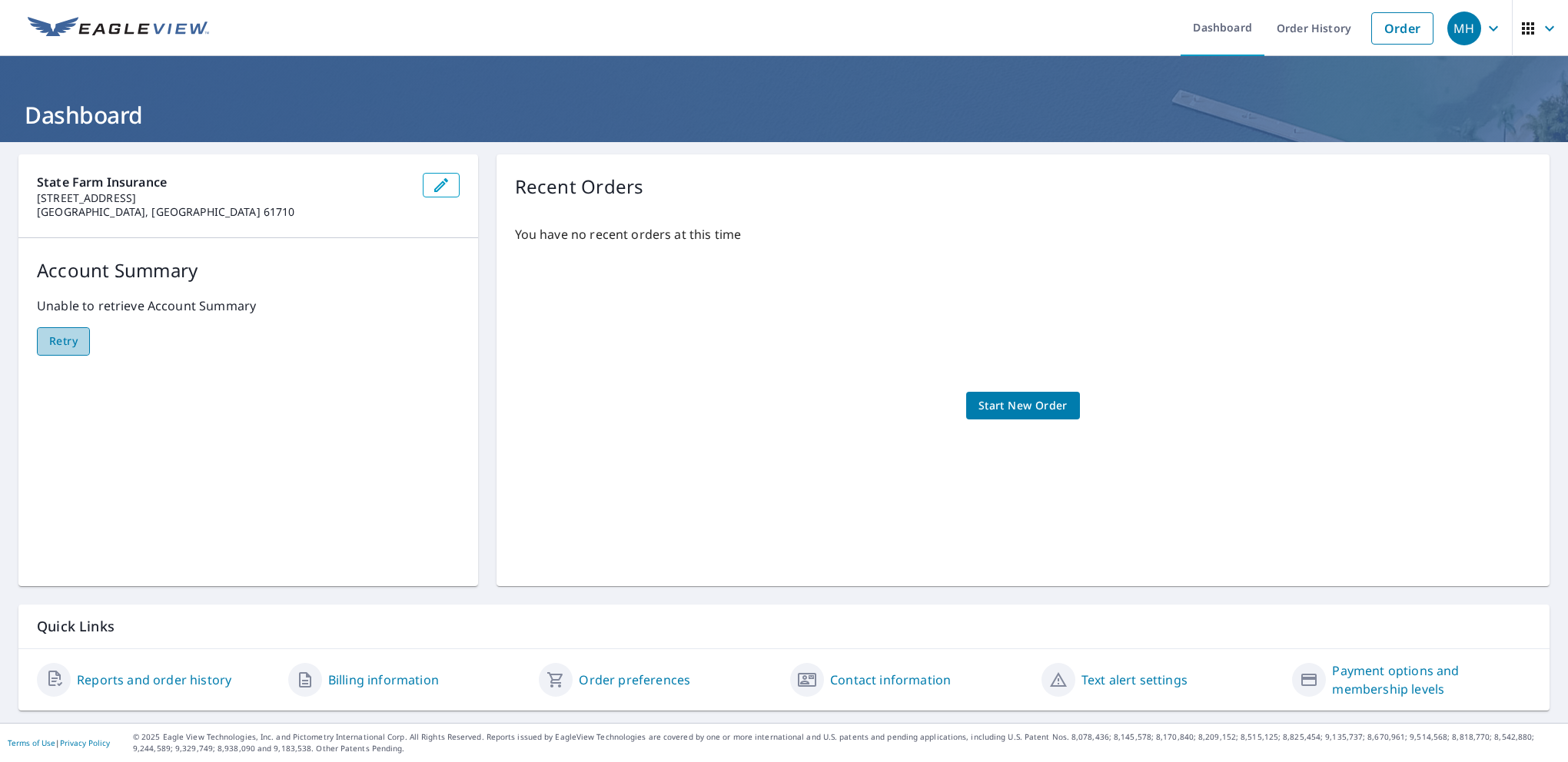 click on "Retry" at bounding box center (63, 341) 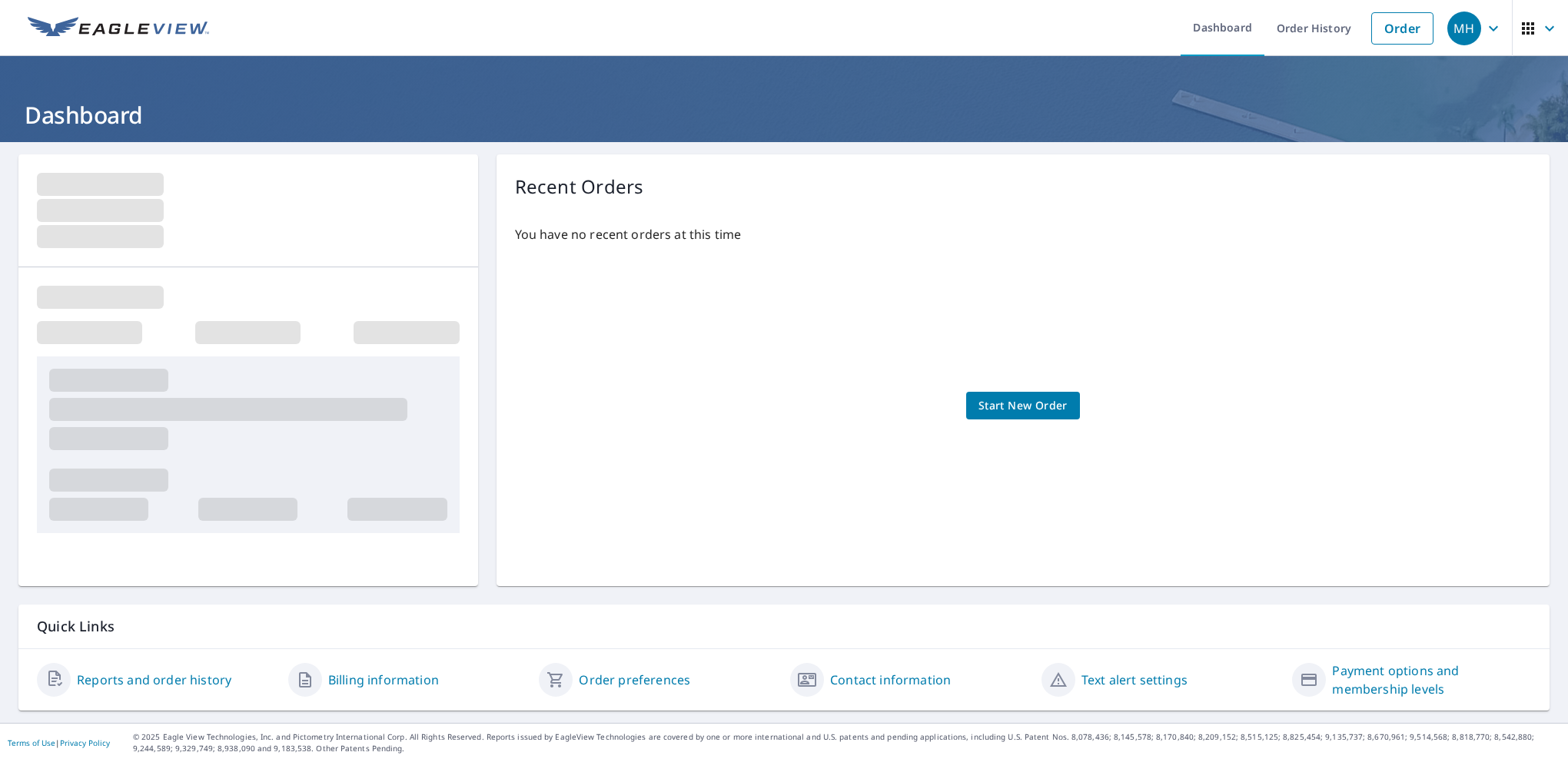 click on "You have no recent orders at this time Start New Order" at bounding box center [1023, 390] 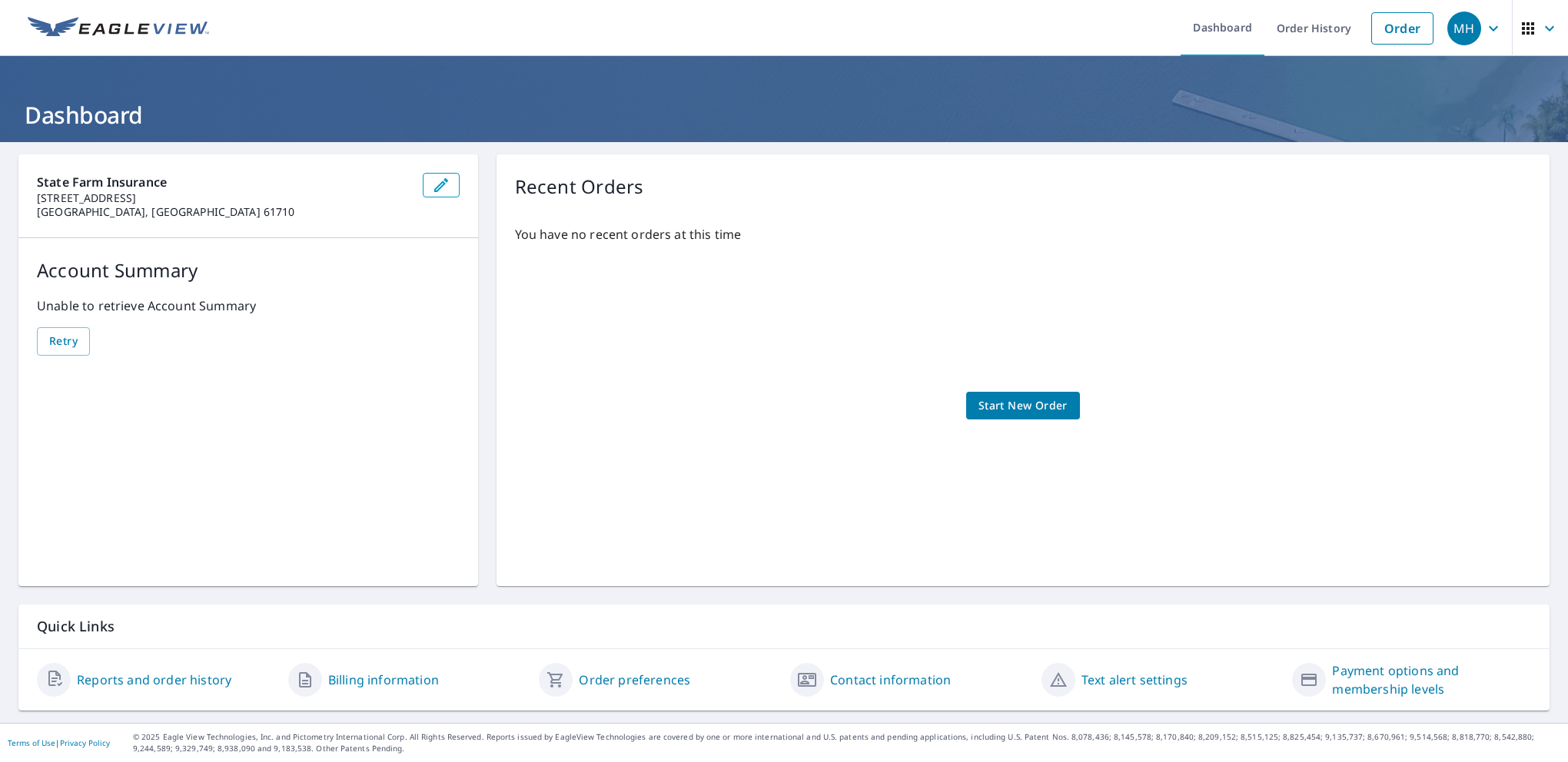 click on "Reports and order history" at bounding box center (154, 680) 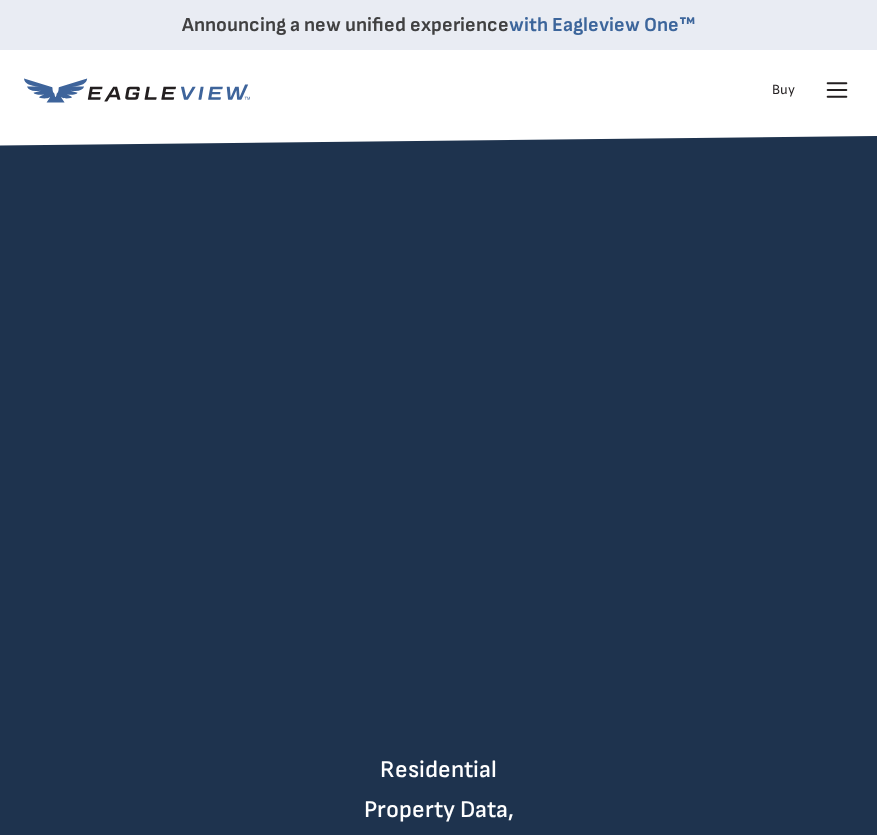 scroll, scrollTop: 0, scrollLeft: 0, axis: both 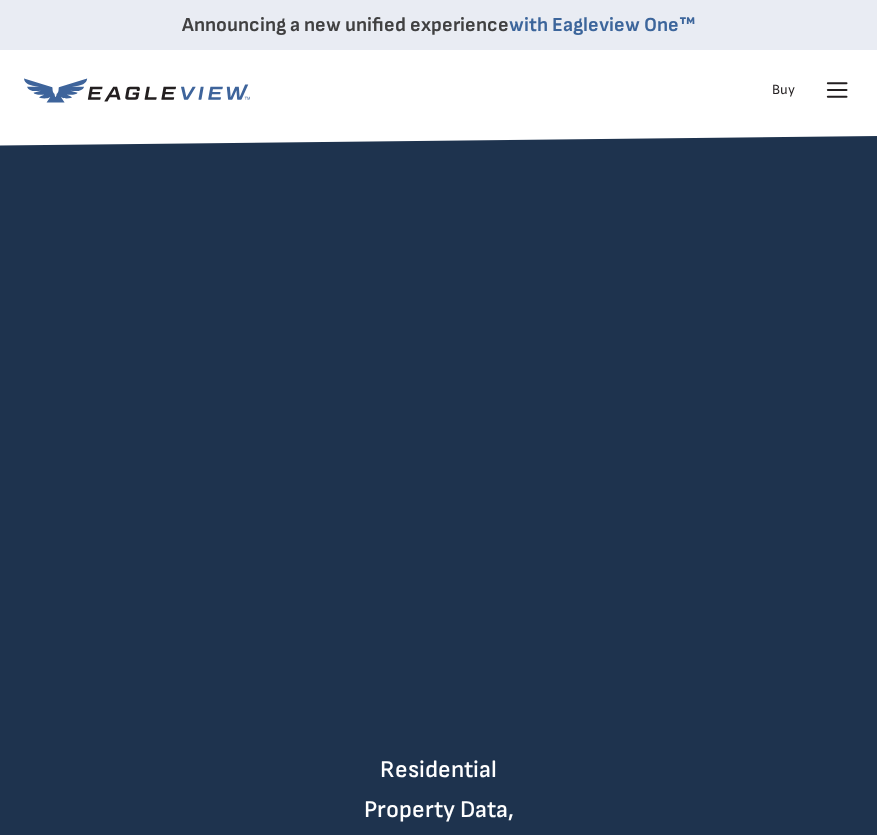 click 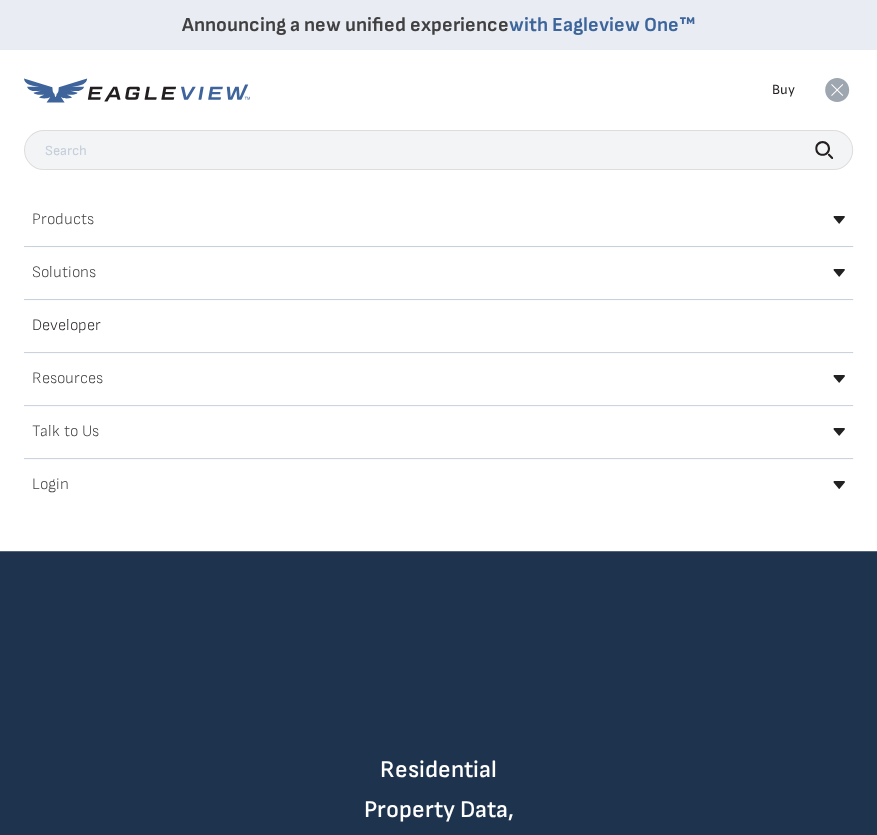 click 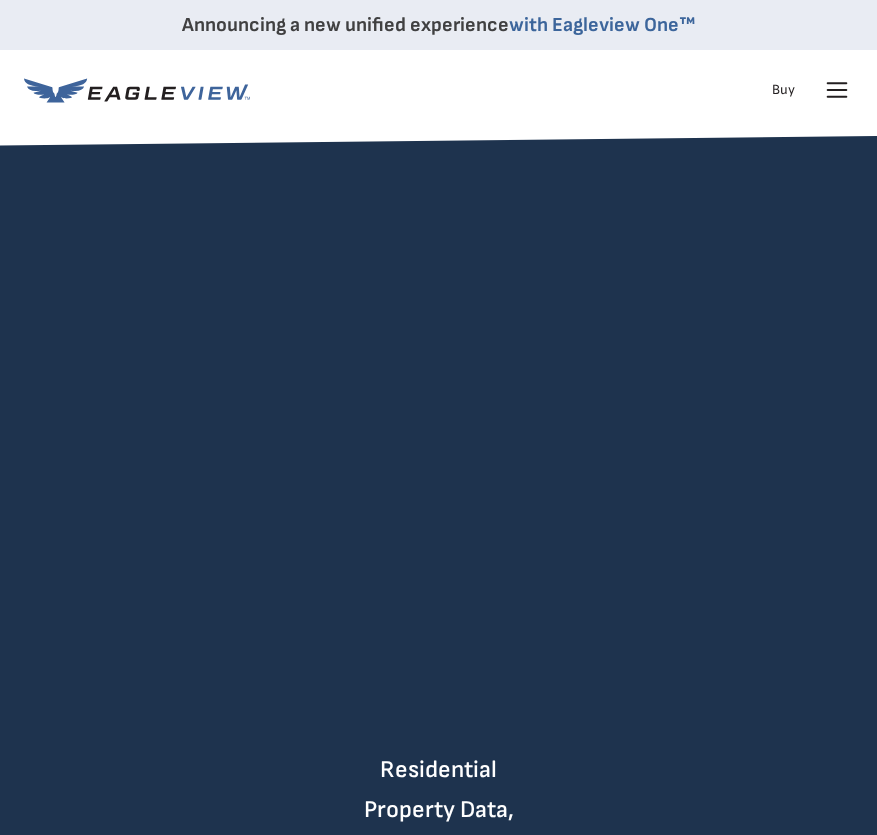 scroll, scrollTop: 0, scrollLeft: 0, axis: both 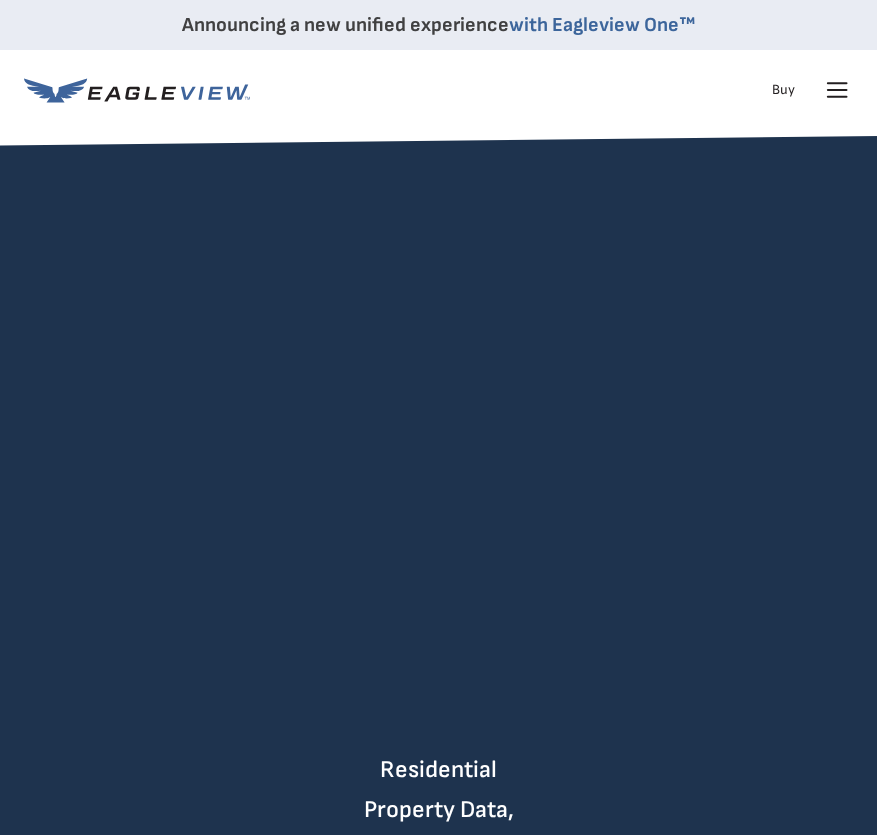 click 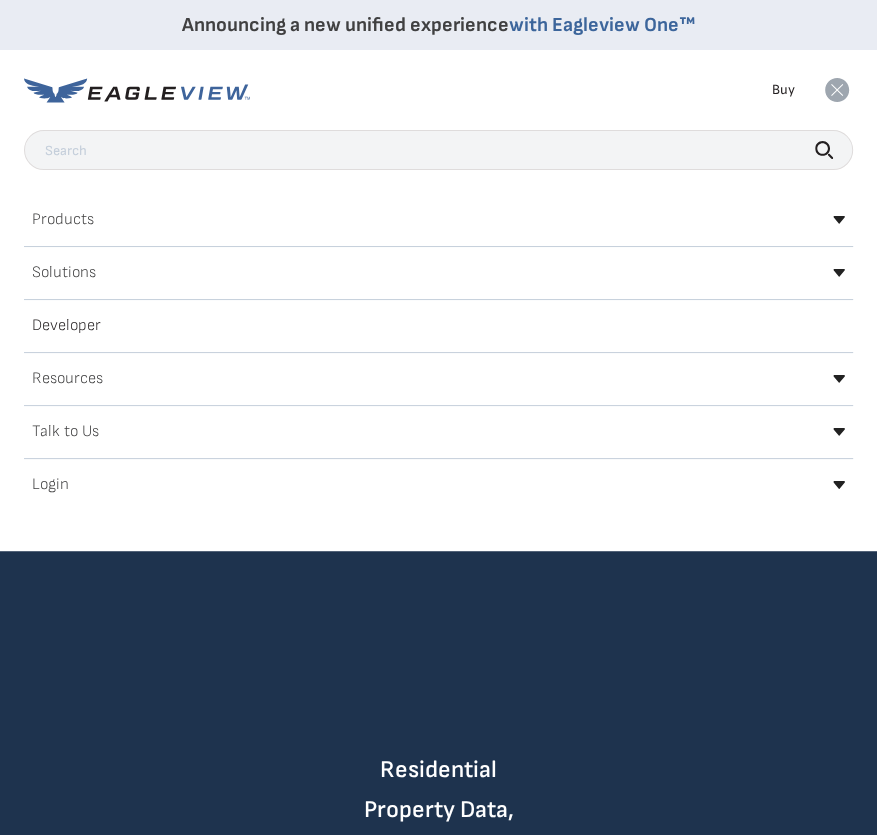 click 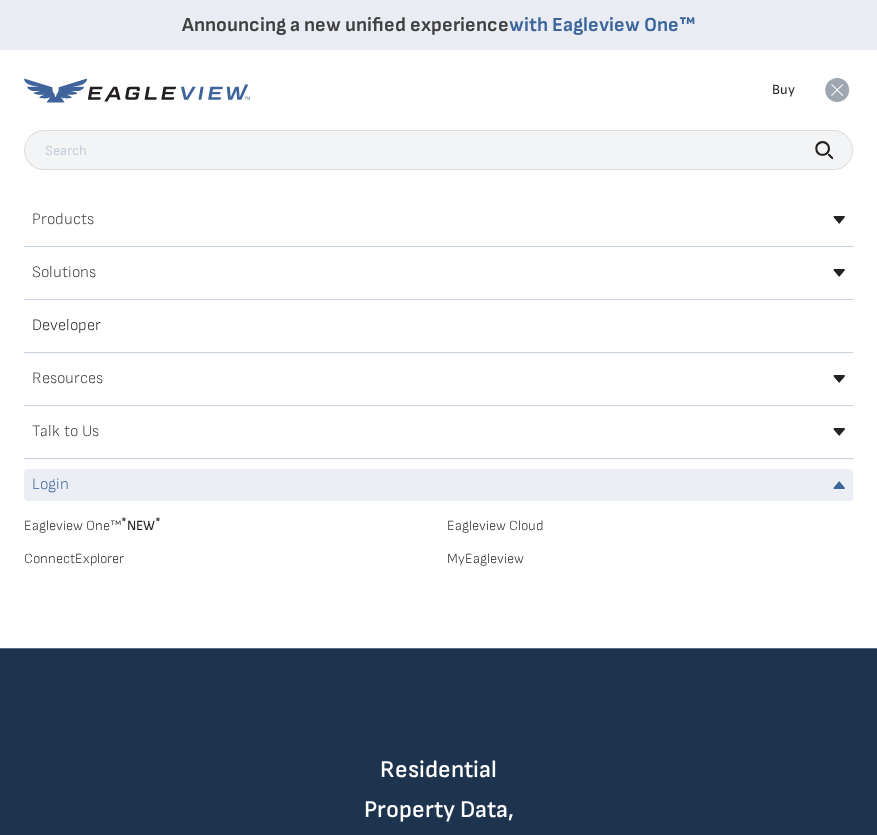 click on "MyEagleview" at bounding box center (650, 559) 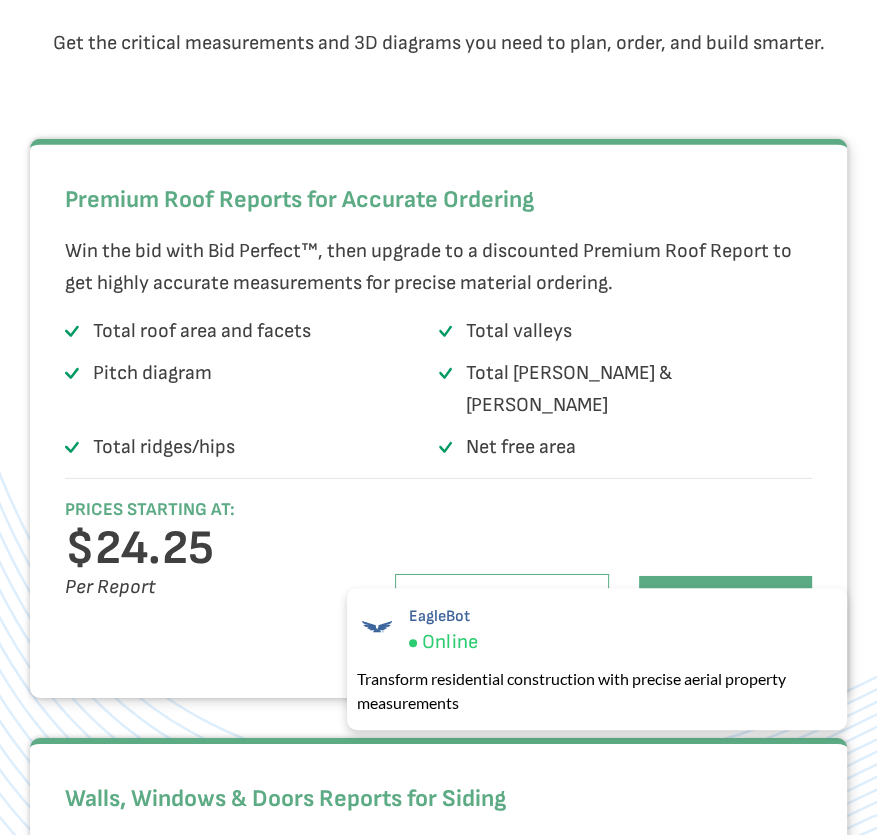 click on "EagleBot Online Transform residential construction with precise aerial property measurements ×" at bounding box center [597, 659] 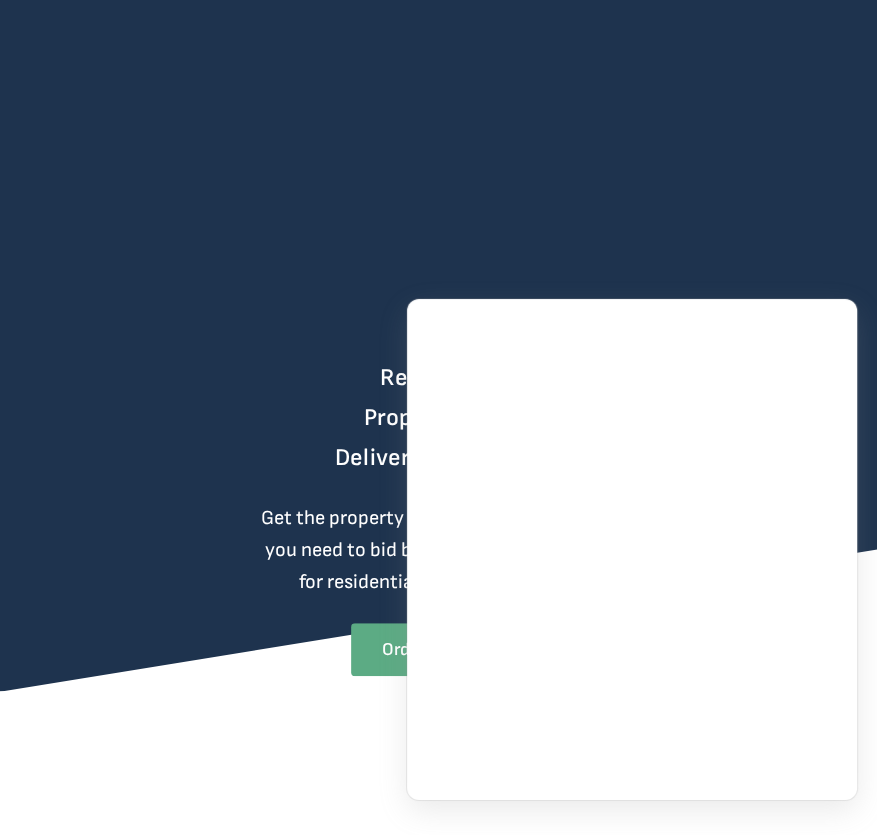 scroll, scrollTop: 1075, scrollLeft: 0, axis: vertical 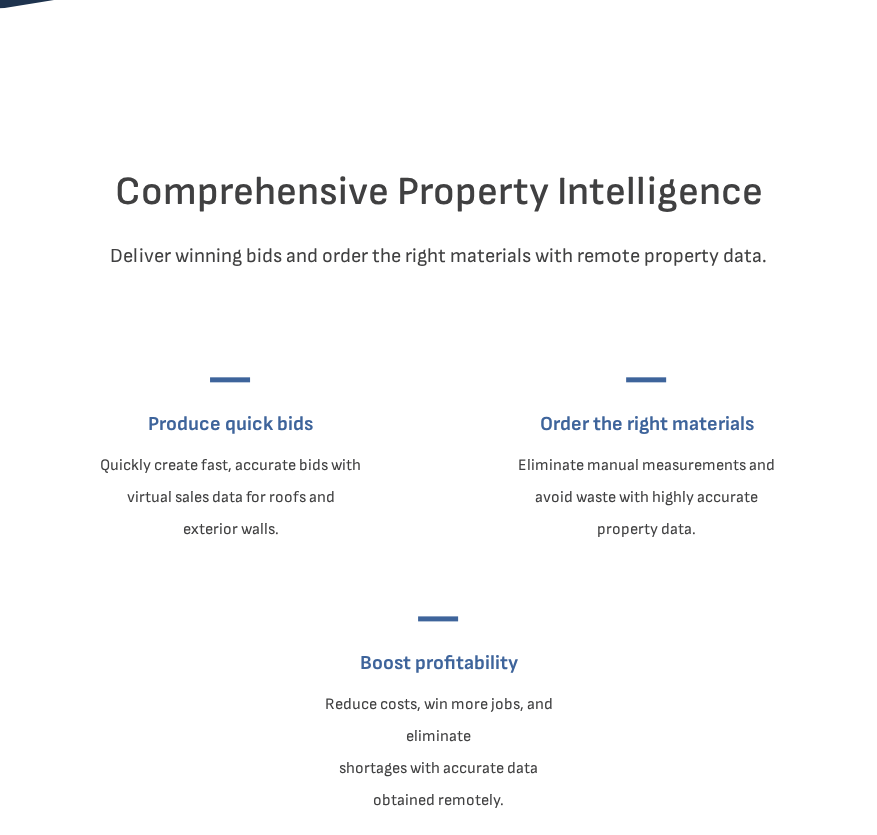 drag, startPoint x: 881, startPoint y: 426, endPoint x: 852, endPoint y: 101, distance: 326.2913 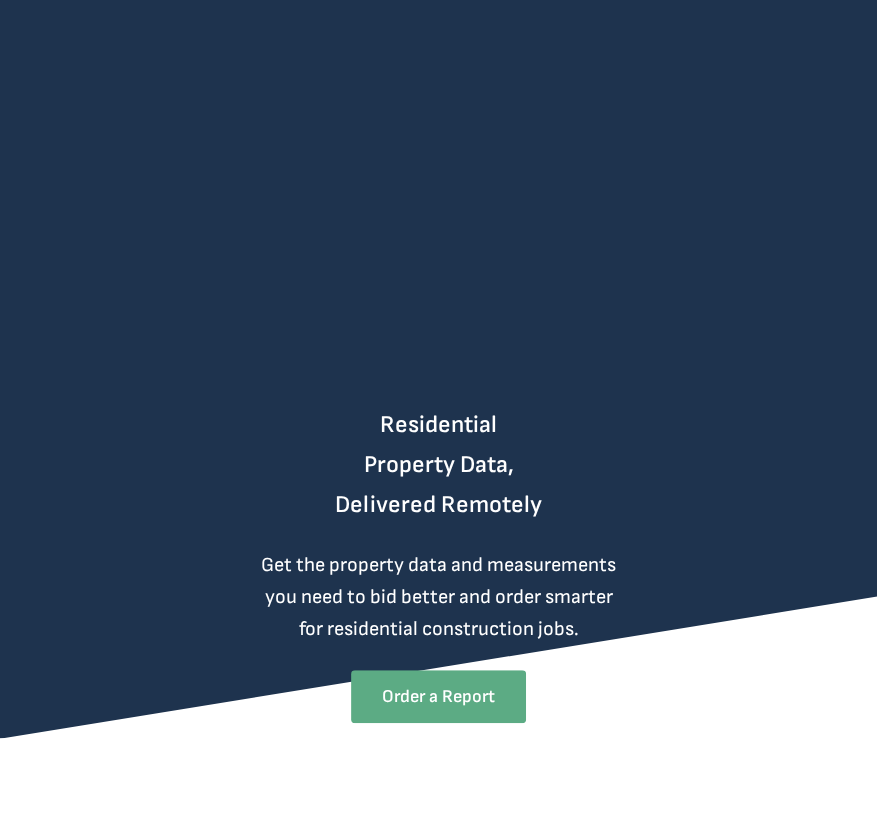scroll, scrollTop: 0, scrollLeft: 0, axis: both 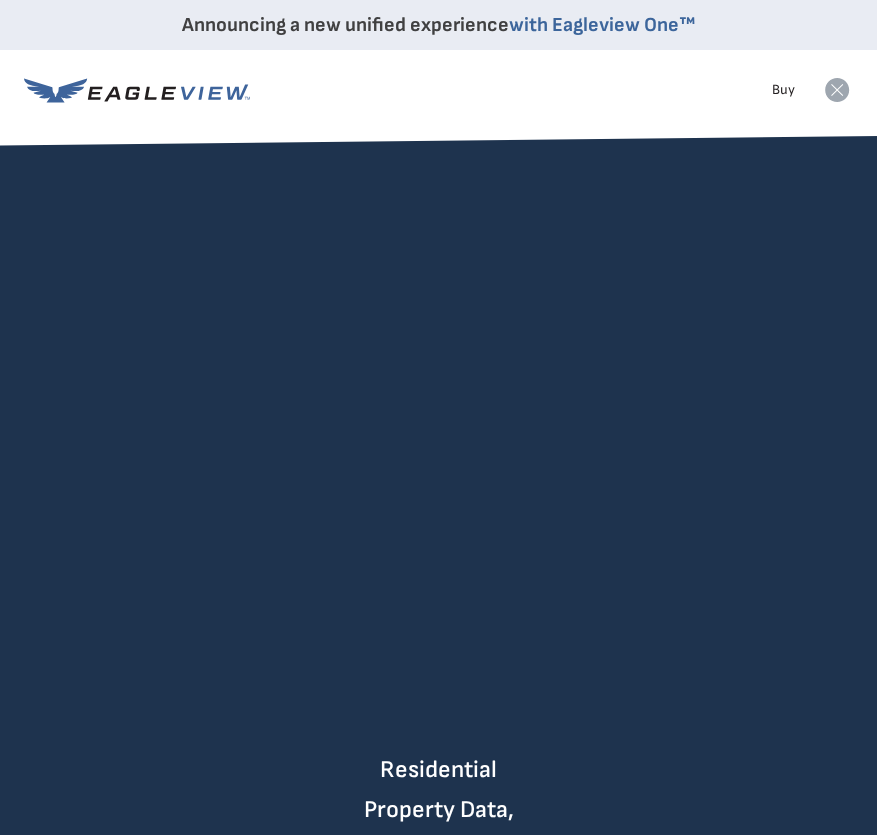 click 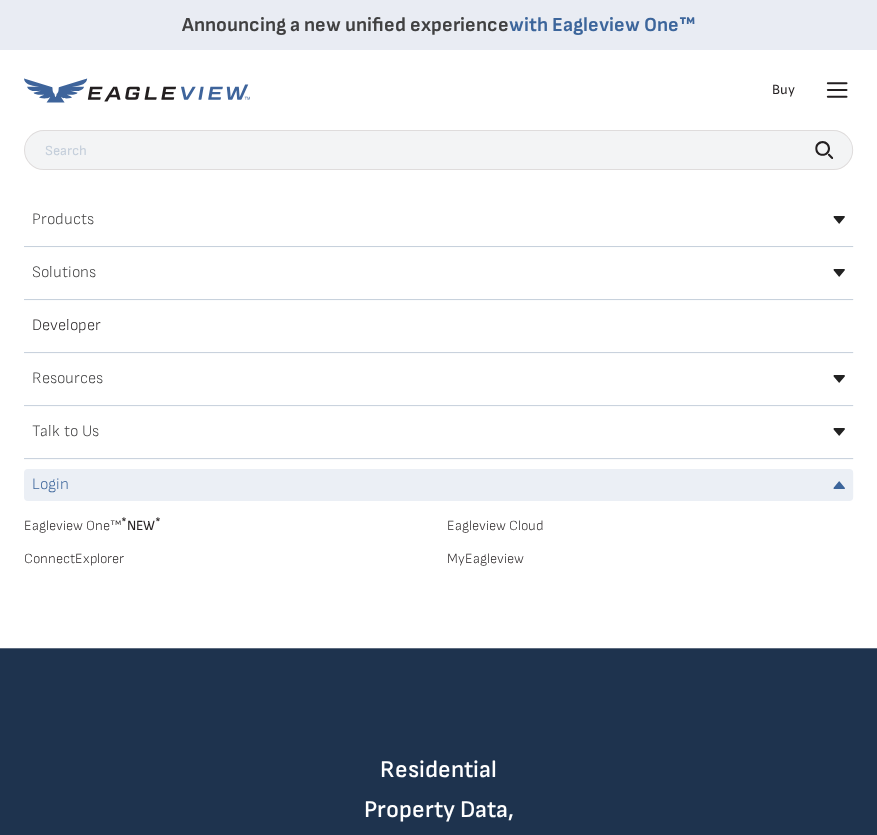 click on "MyEagleview" at bounding box center (650, 559) 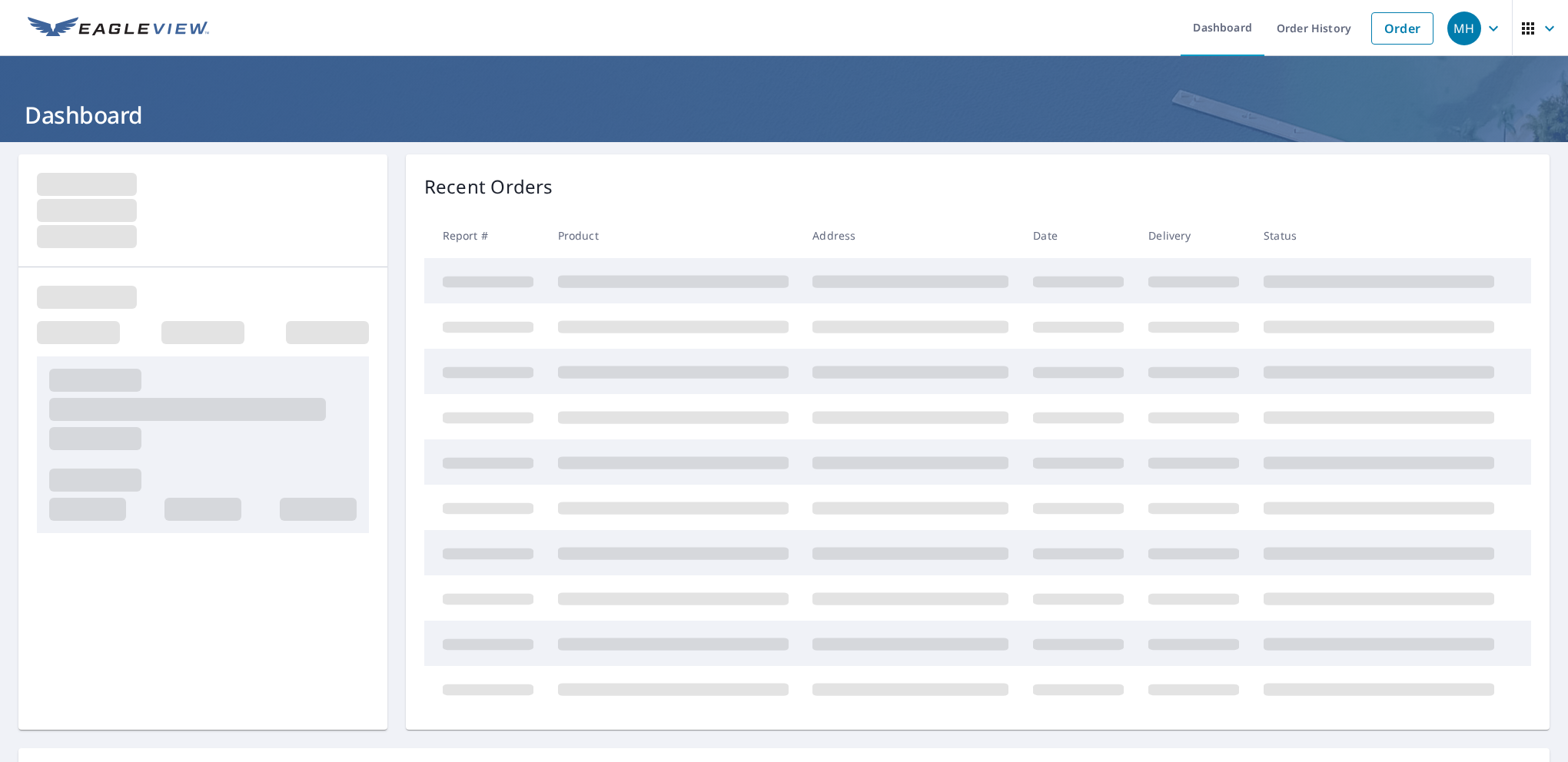 scroll, scrollTop: 0, scrollLeft: 0, axis: both 